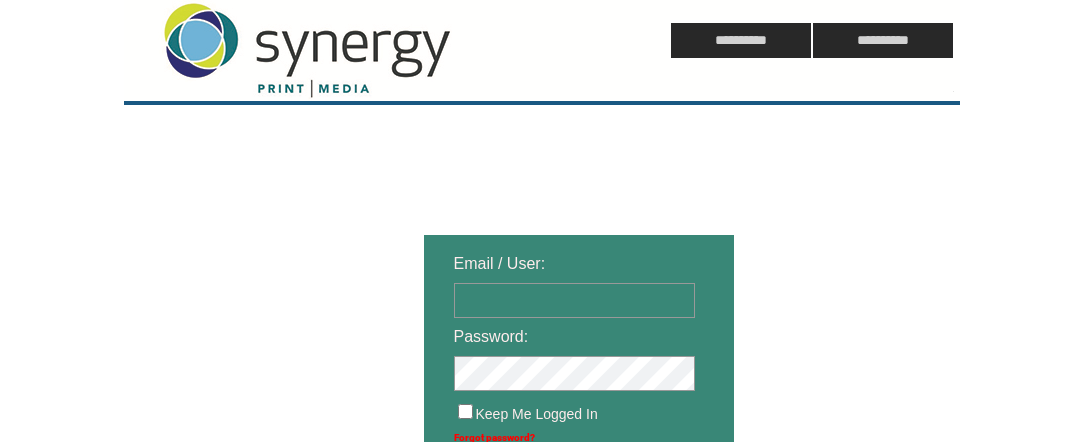scroll, scrollTop: 0, scrollLeft: 0, axis: both 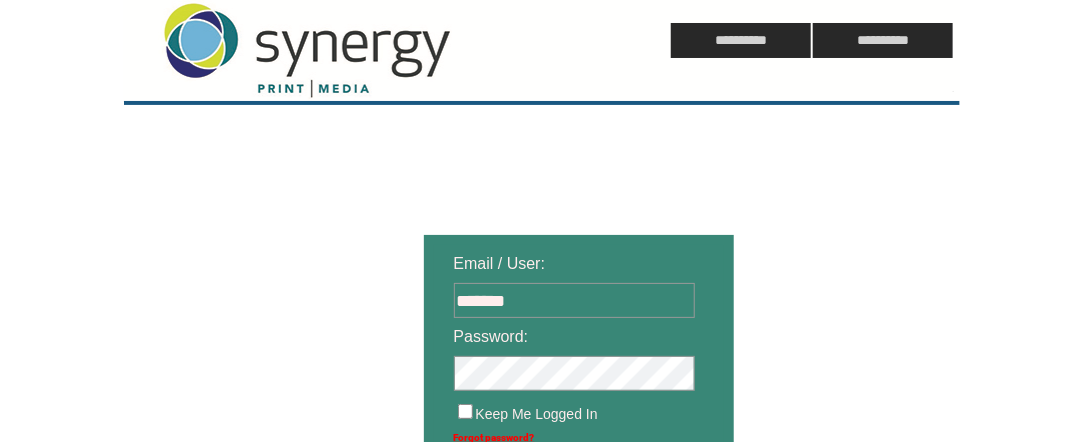 type on "**********" 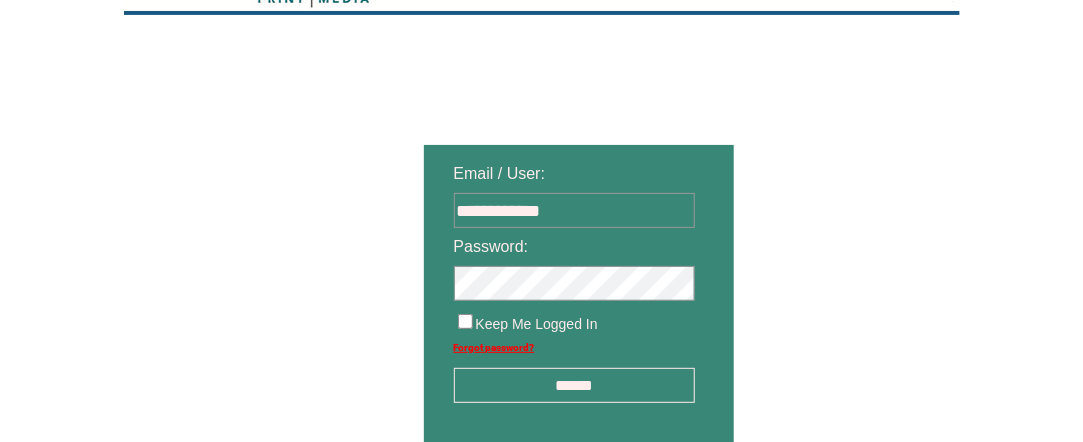 scroll, scrollTop: 200, scrollLeft: 0, axis: vertical 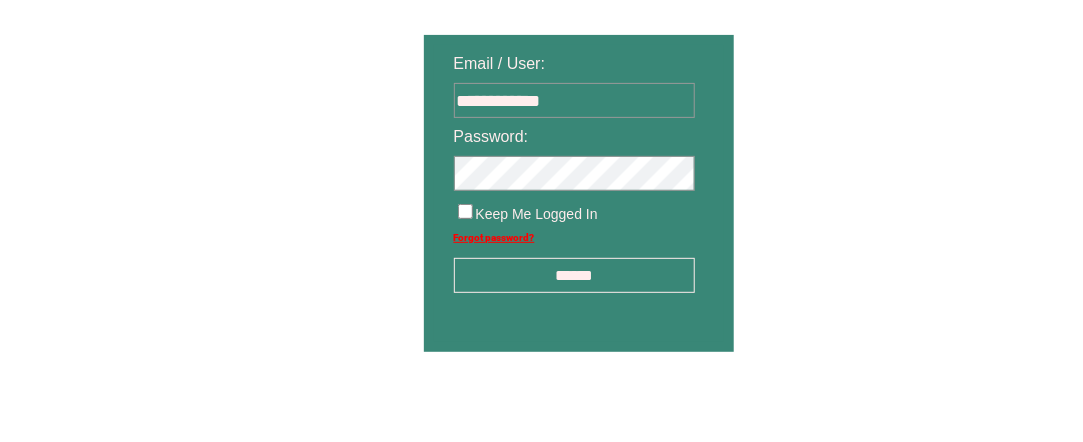 click on "******" at bounding box center [574, 275] 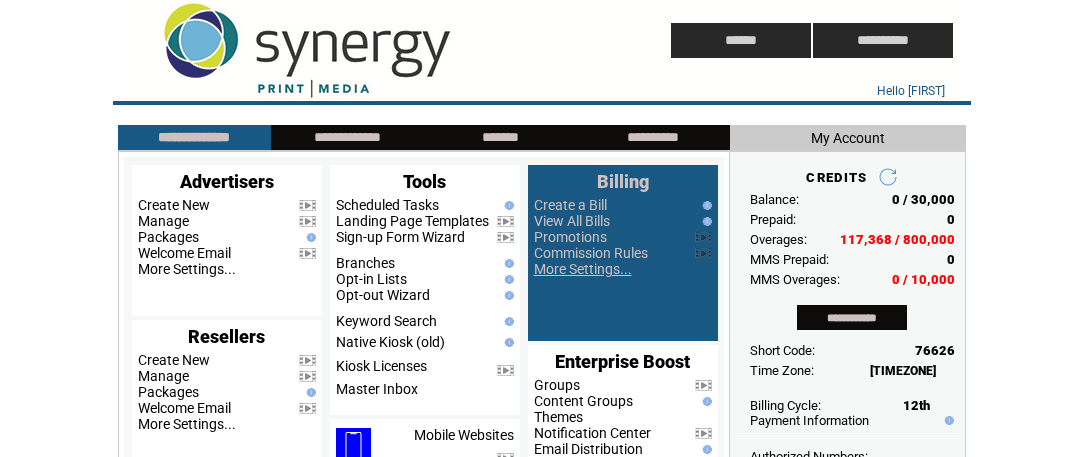 scroll, scrollTop: 0, scrollLeft: 0, axis: both 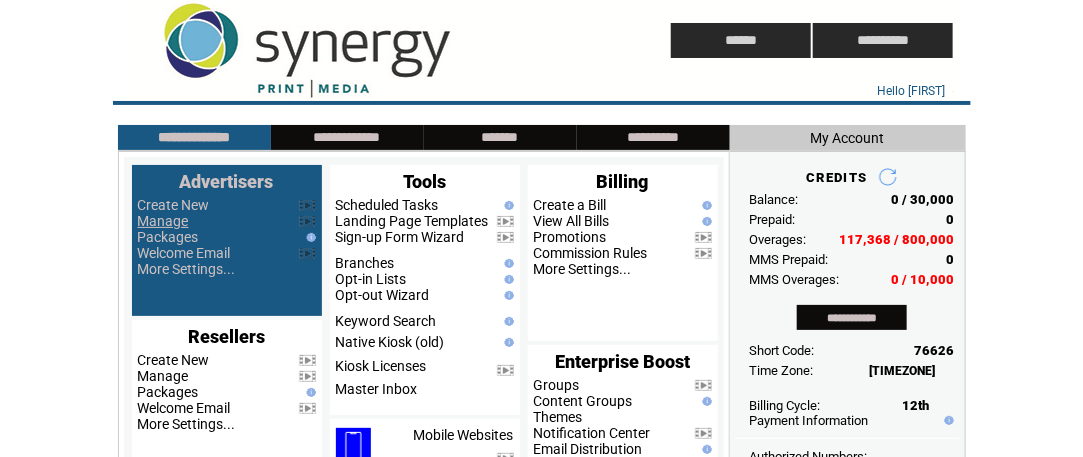 click on "Manage" at bounding box center (163, 221) 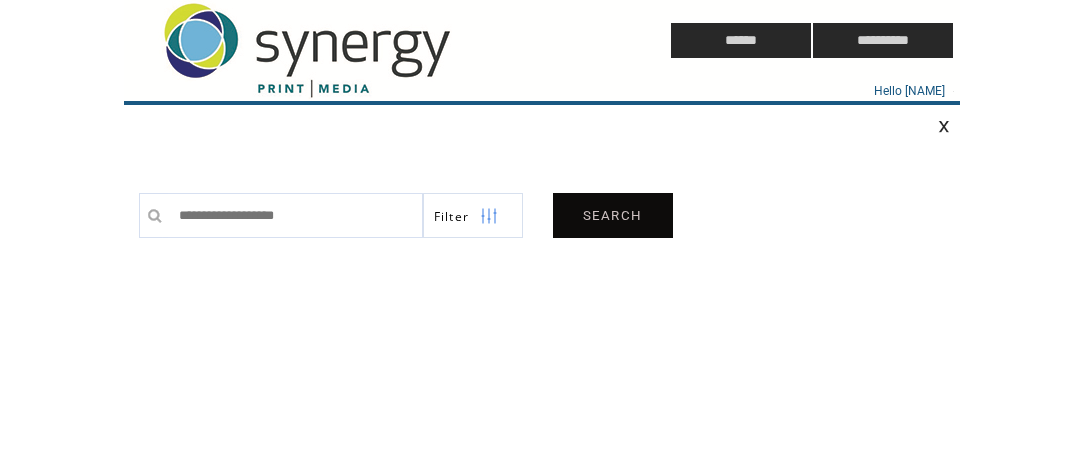 scroll, scrollTop: 0, scrollLeft: 0, axis: both 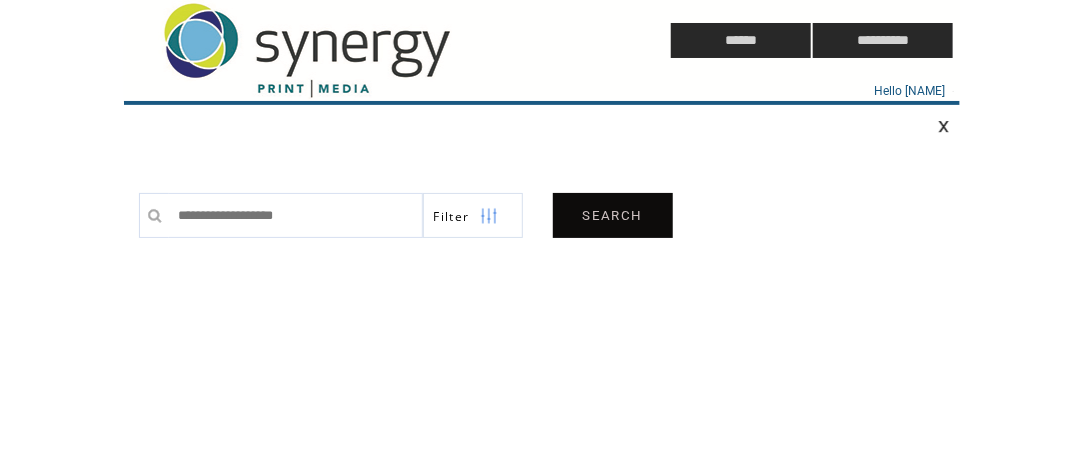 click on "SEARCH" at bounding box center [613, 215] 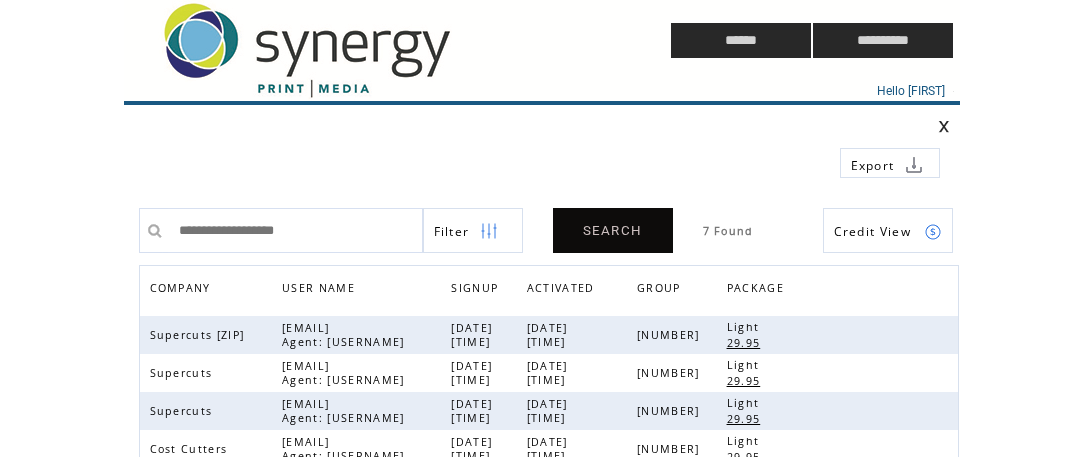 scroll, scrollTop: 0, scrollLeft: 0, axis: both 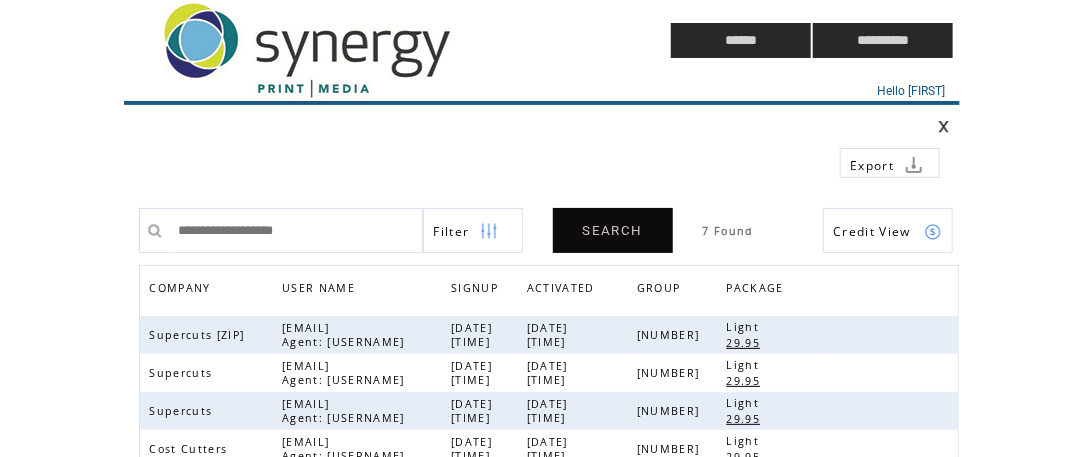 click on "Credit View" at bounding box center (873, 231) 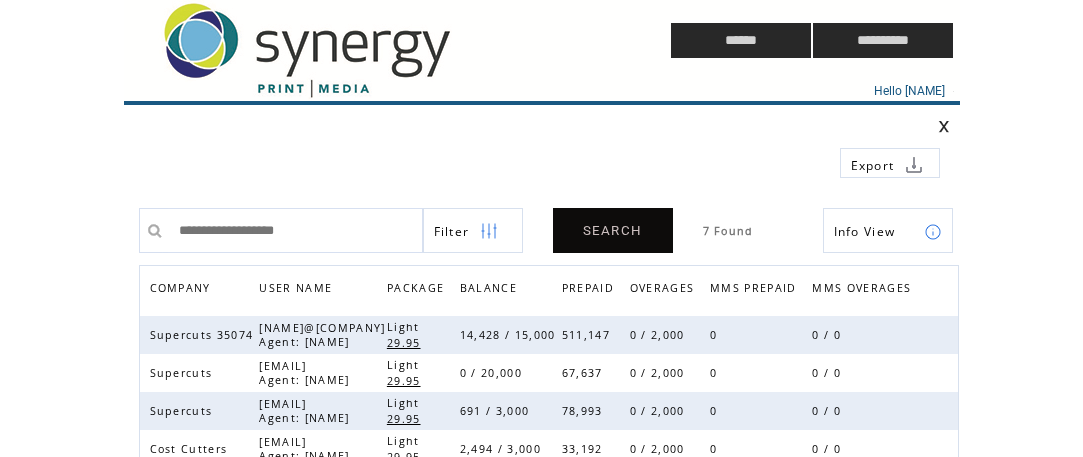 scroll, scrollTop: 0, scrollLeft: 0, axis: both 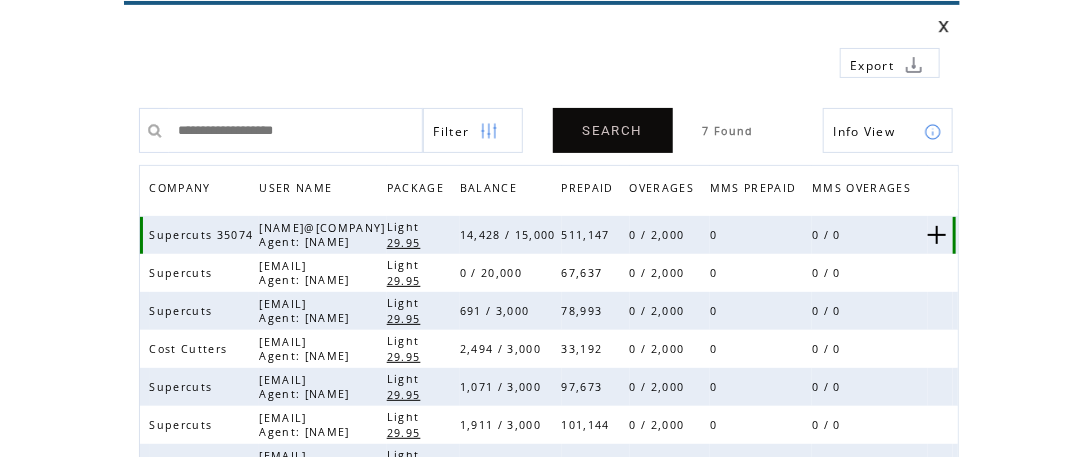 click at bounding box center (937, 235) 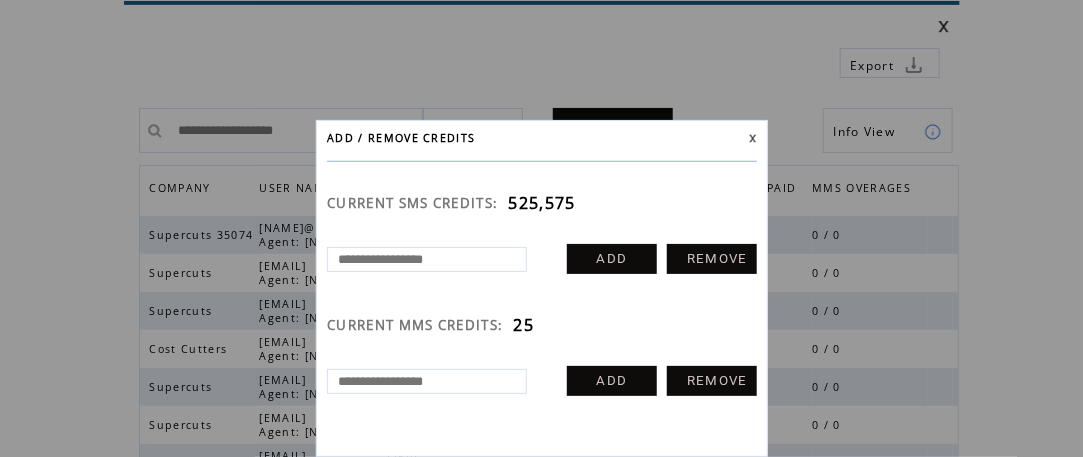 click on "REMOVE" at bounding box center (712, 259) 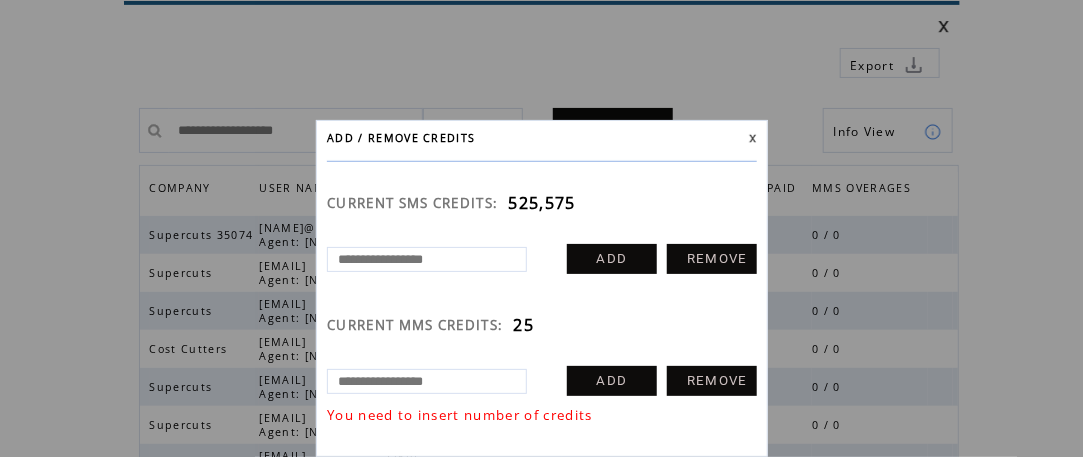 click at bounding box center [427, 259] 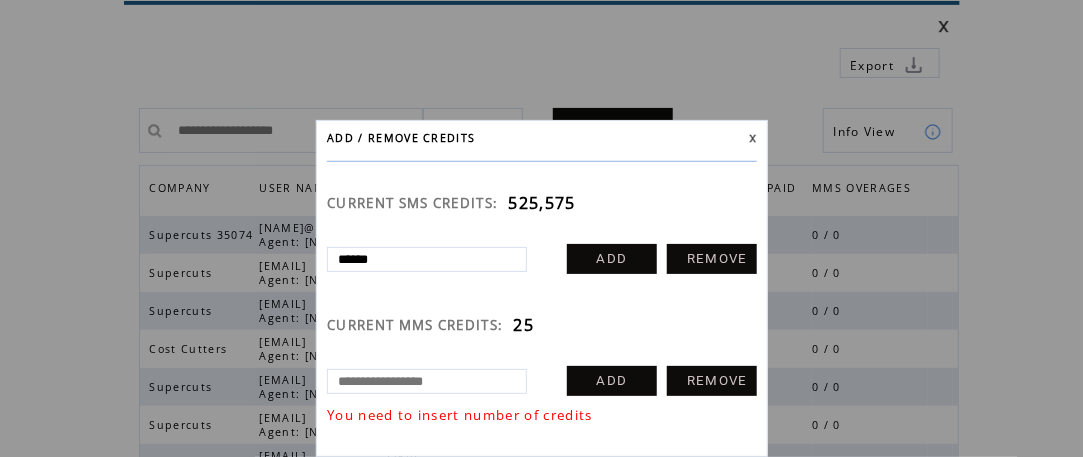 type on "******" 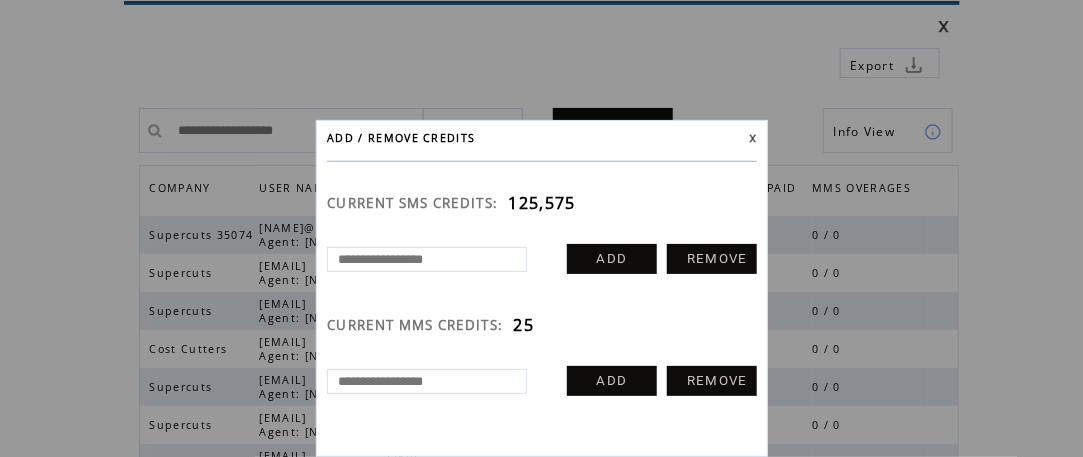 click at bounding box center (753, 138) 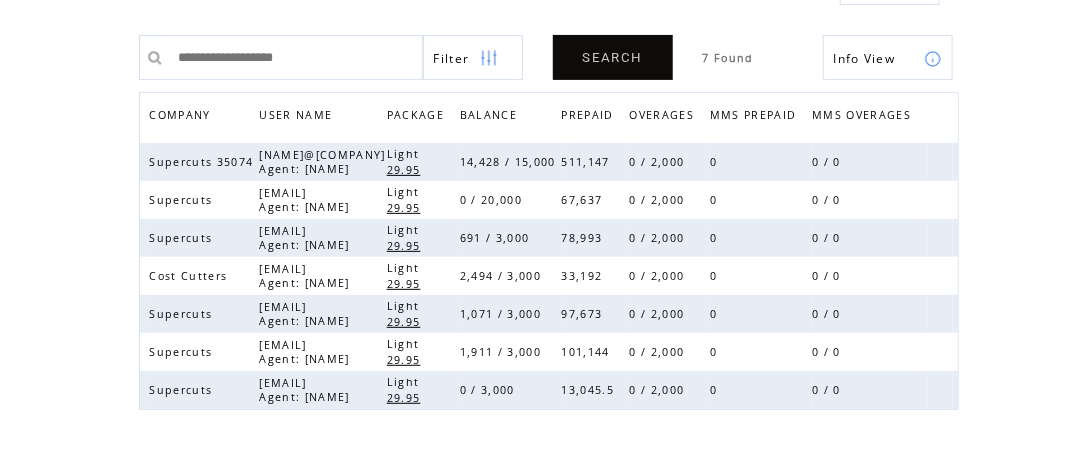 scroll, scrollTop: 200, scrollLeft: 0, axis: vertical 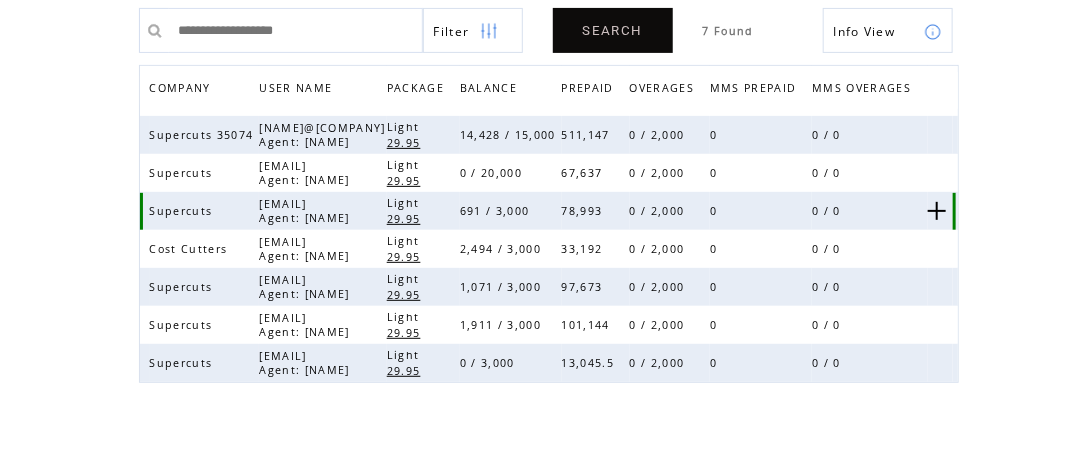 click at bounding box center (937, 211) 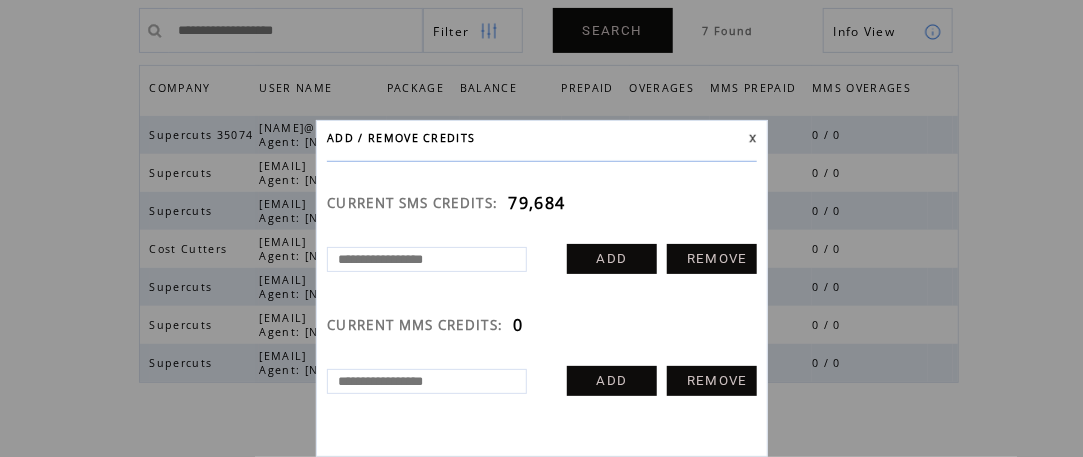 click at bounding box center (427, 259) 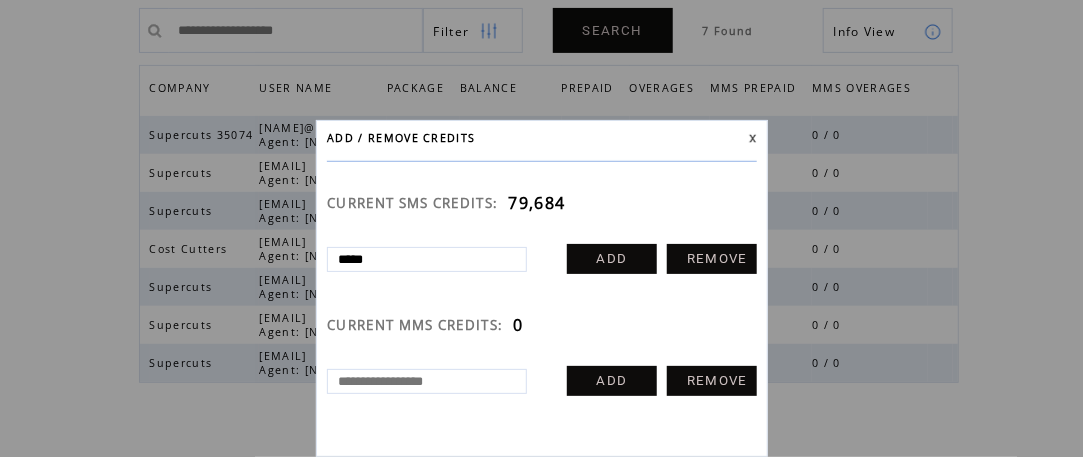 type on "*****" 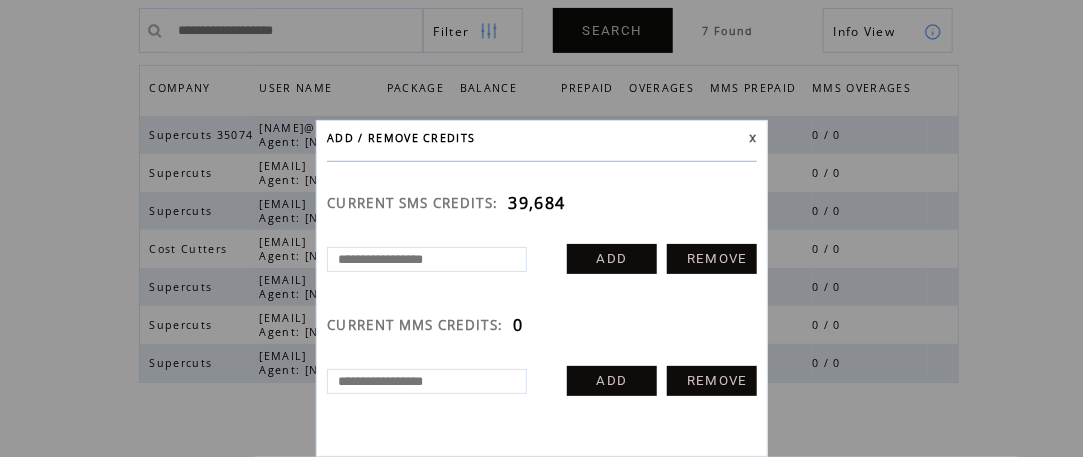 click at bounding box center [753, 138] 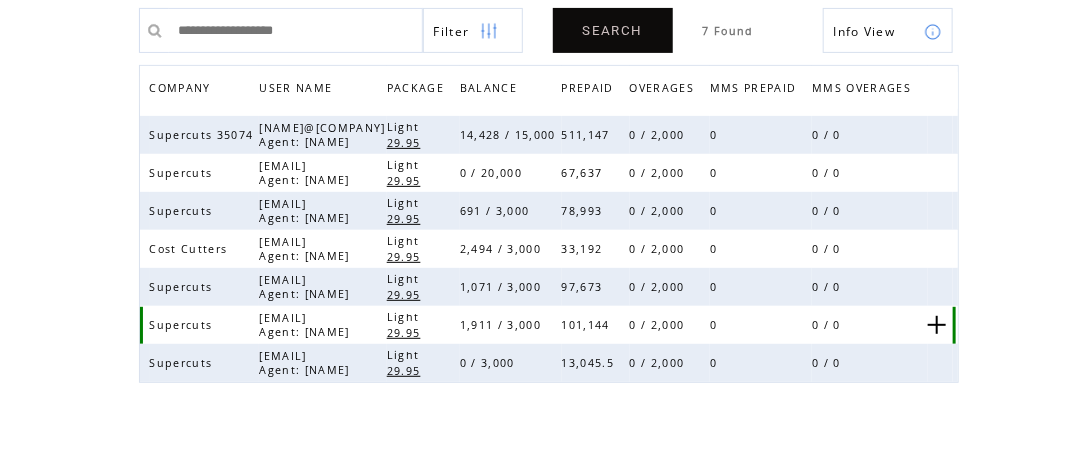 click at bounding box center (937, 325) 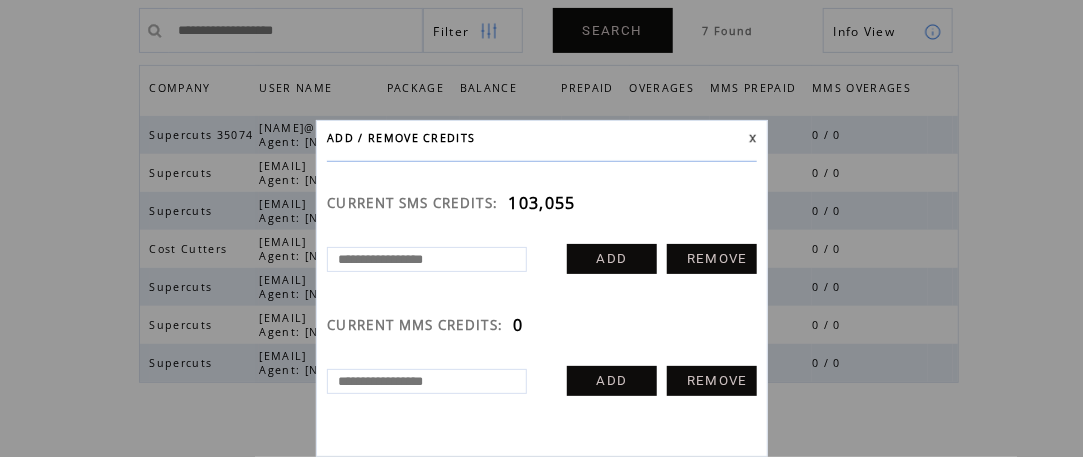 click on "REMOVE" at bounding box center (712, 259) 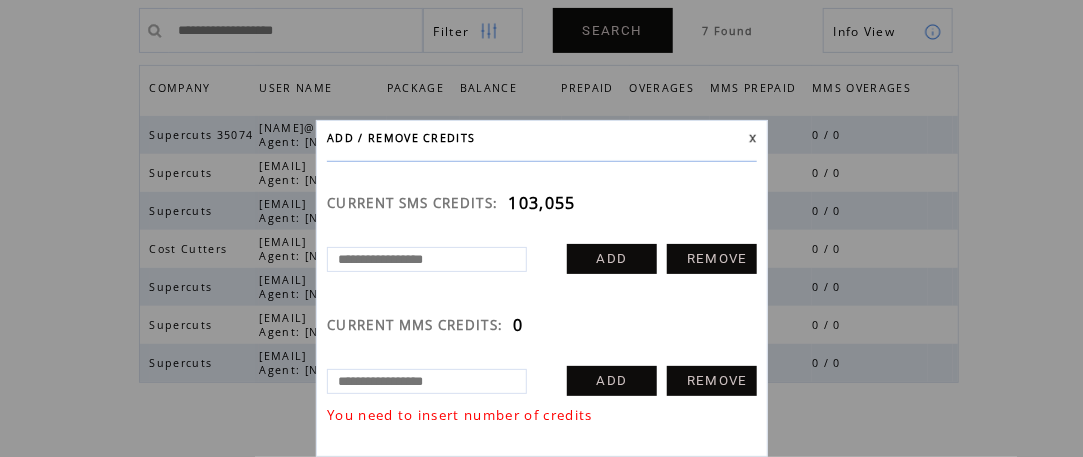 click at bounding box center (427, 259) 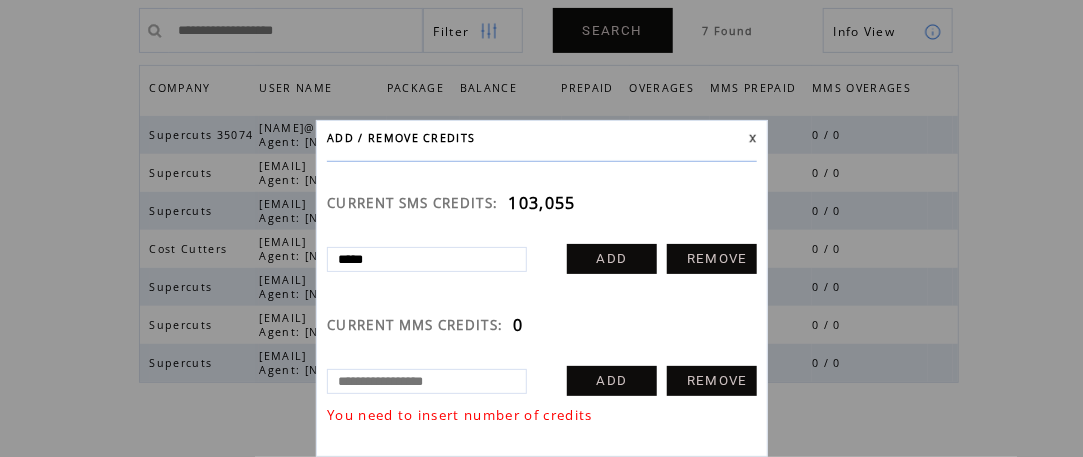type on "*****" 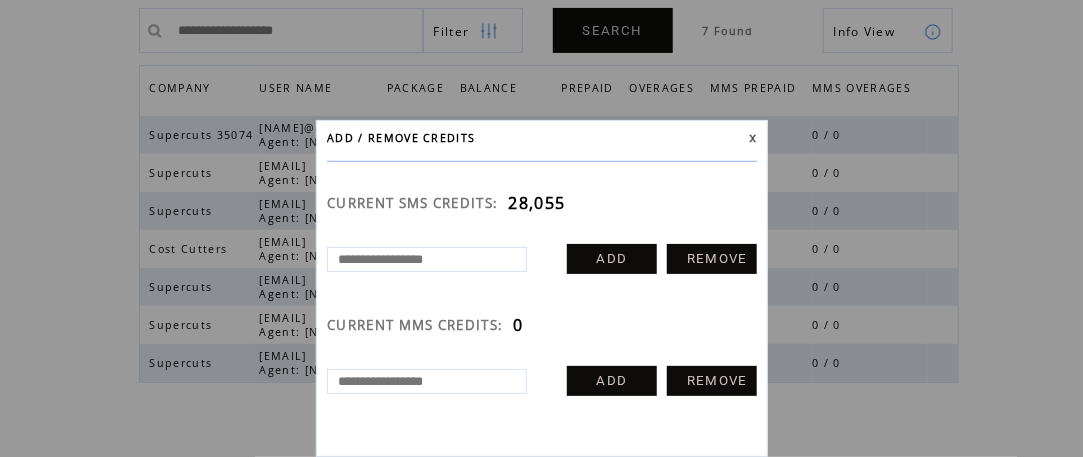 click at bounding box center [753, 138] 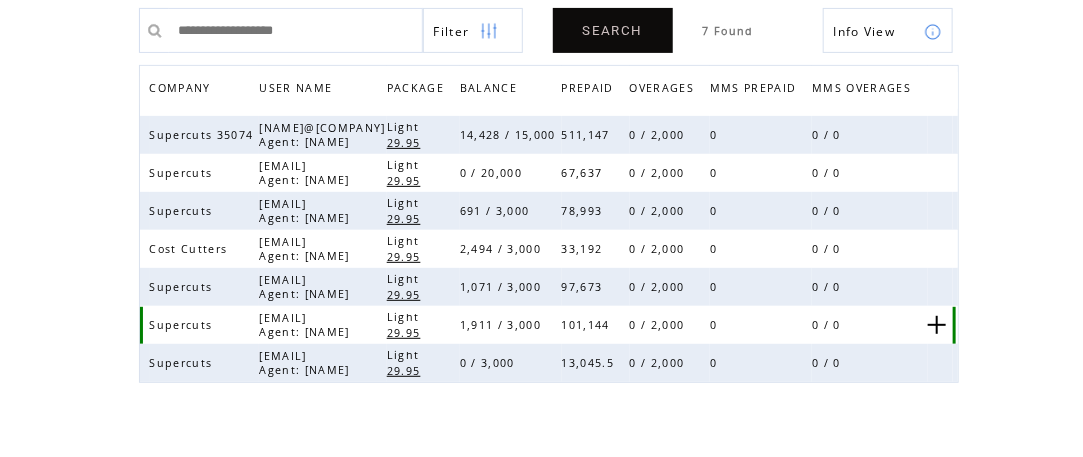 click at bounding box center (937, 325) 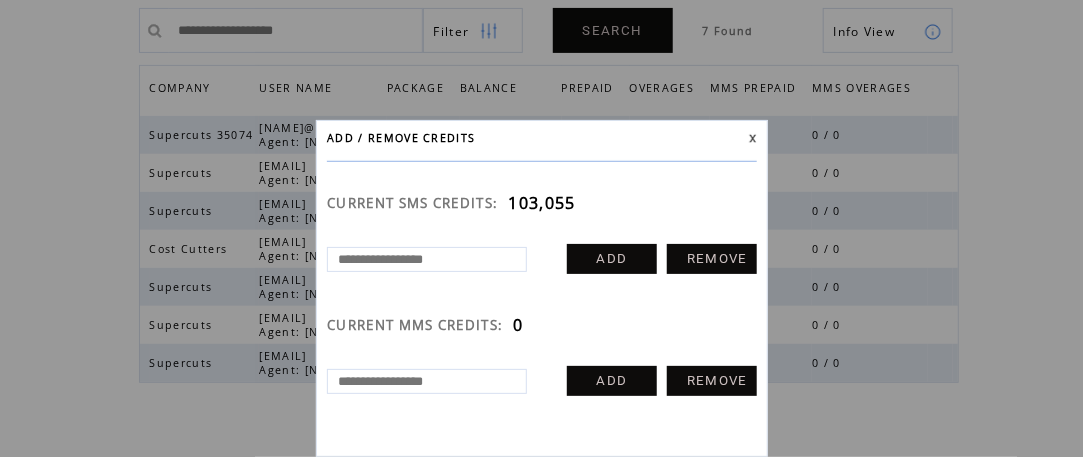 click at bounding box center [427, 259] 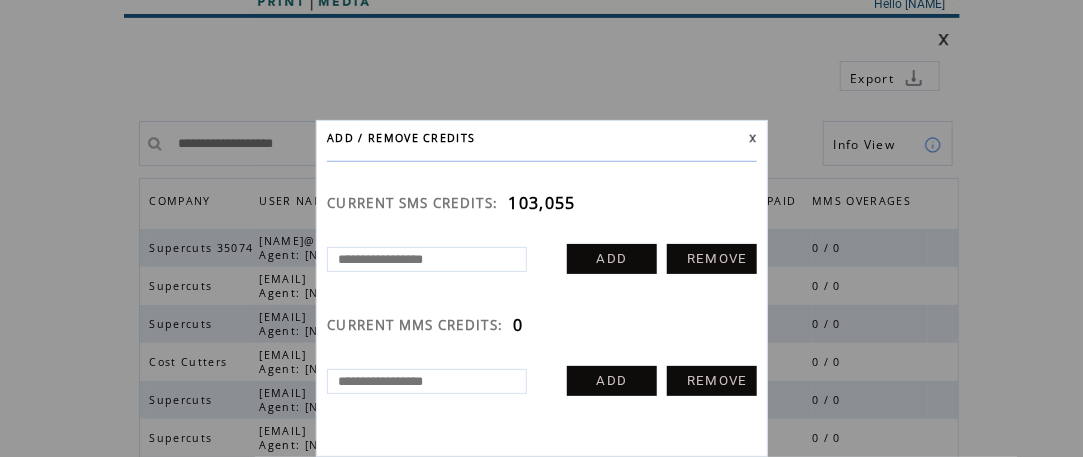 scroll, scrollTop: 0, scrollLeft: 0, axis: both 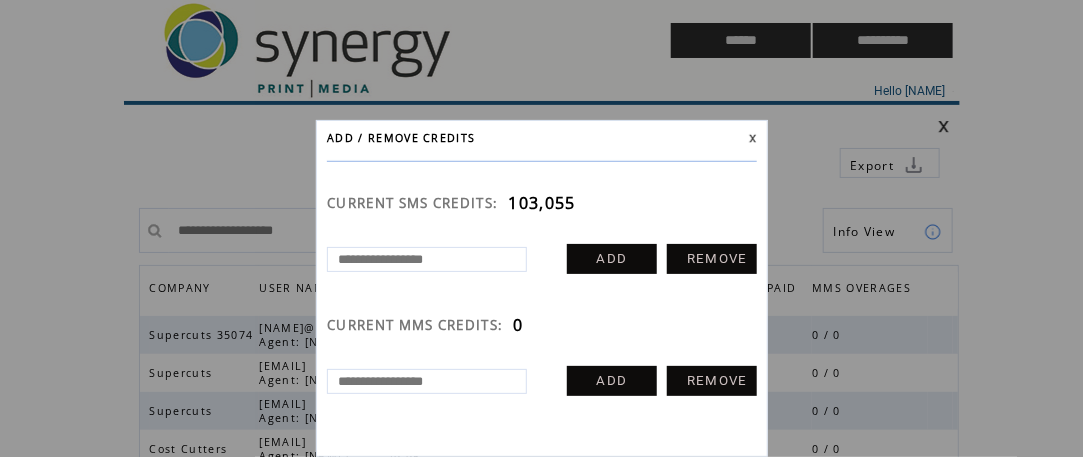 click at bounding box center [753, 138] 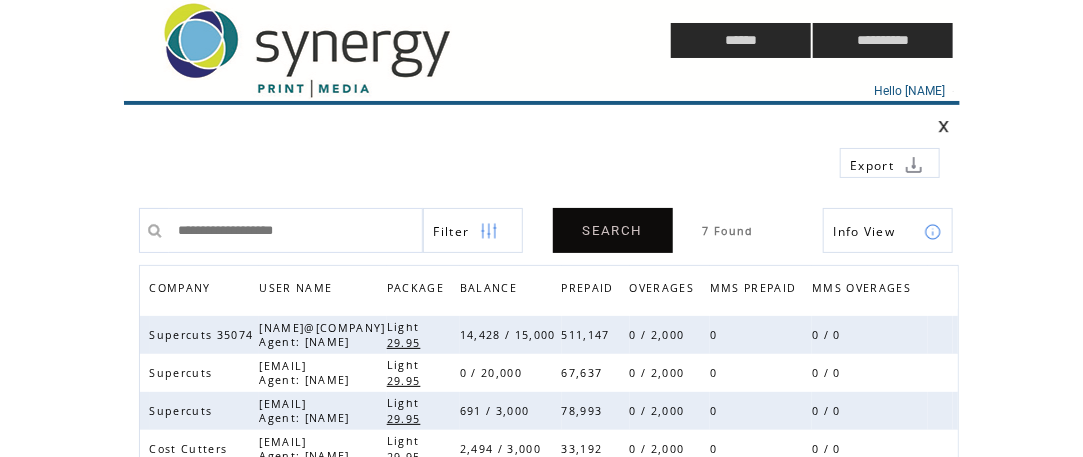 click at bounding box center [944, 126] 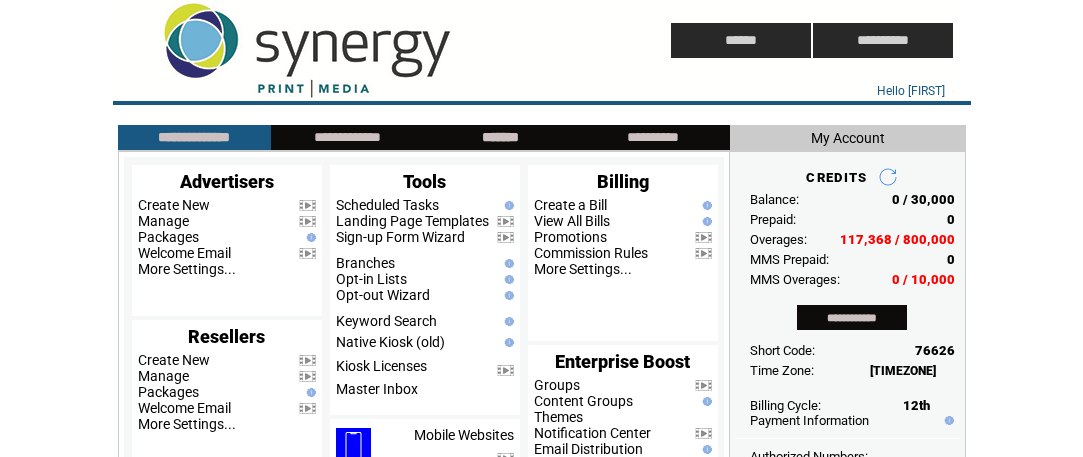 scroll, scrollTop: 0, scrollLeft: 0, axis: both 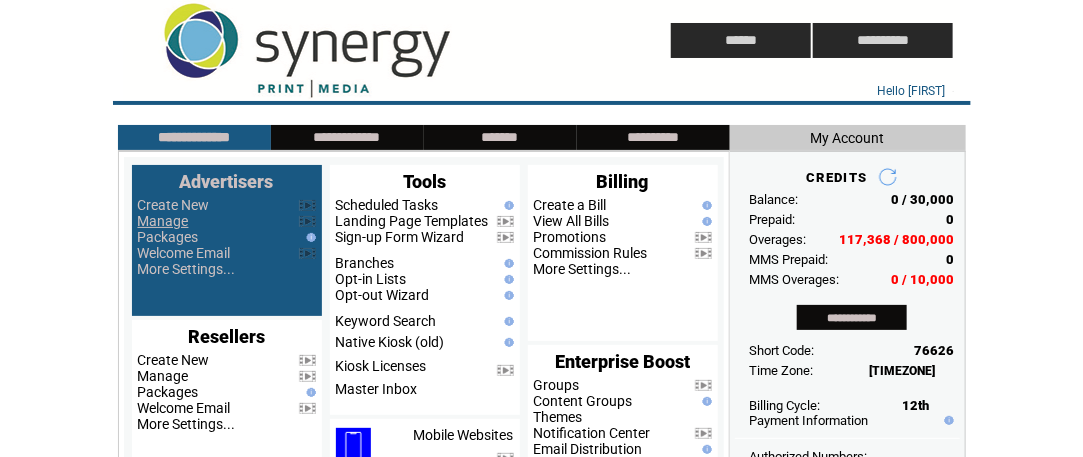 click on "Manage" at bounding box center (163, 221) 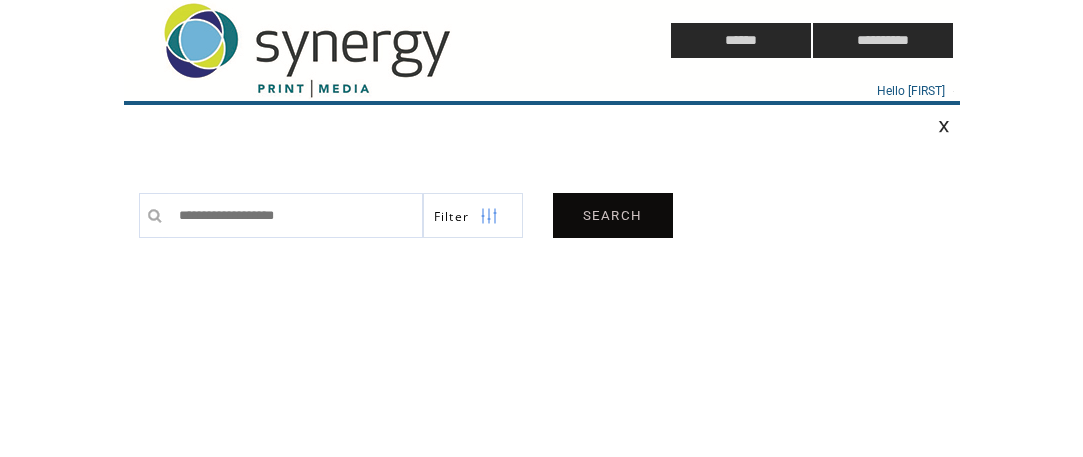 scroll, scrollTop: 0, scrollLeft: 0, axis: both 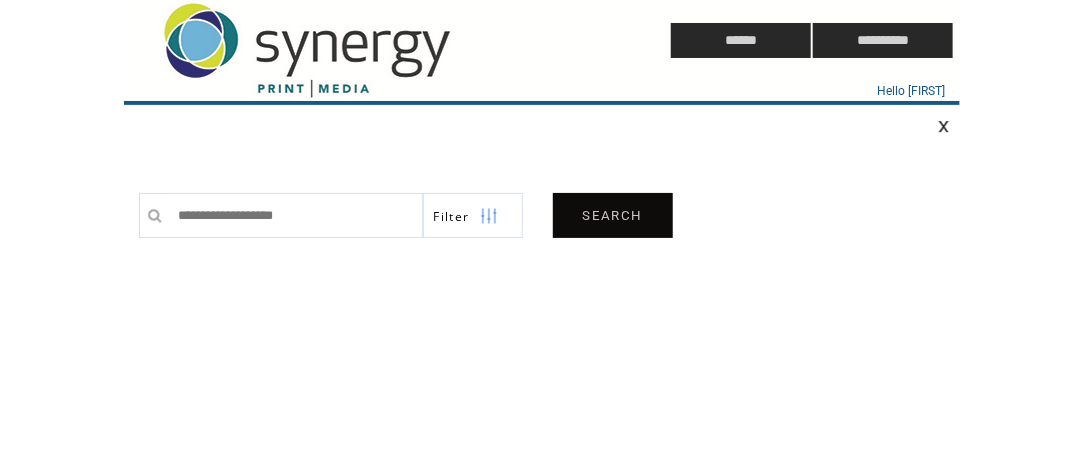 click on "SEARCH" at bounding box center [613, 215] 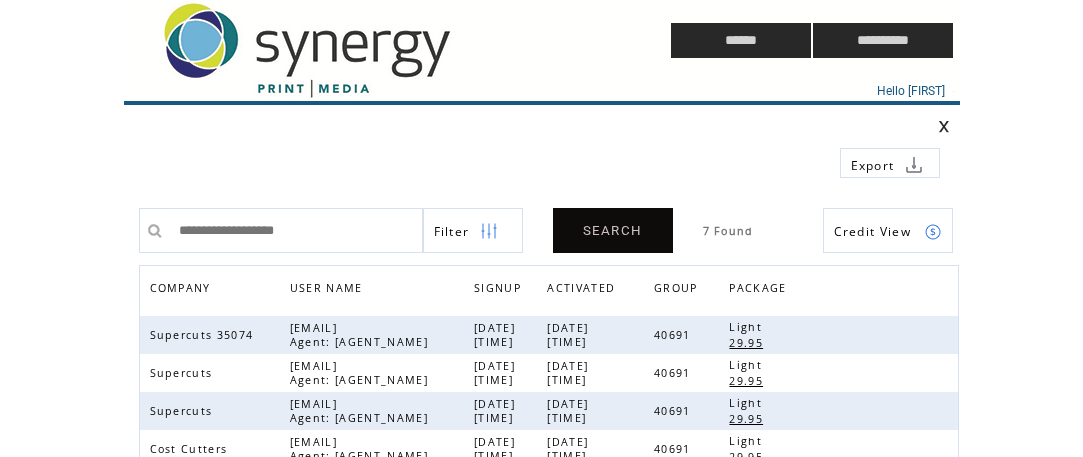 scroll, scrollTop: 0, scrollLeft: 0, axis: both 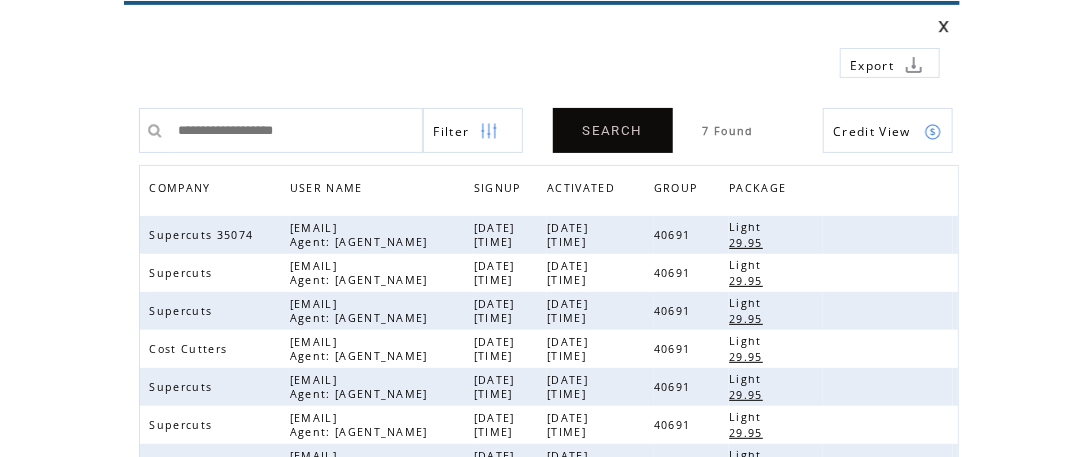 click on "Credit View" at bounding box center (873, 131) 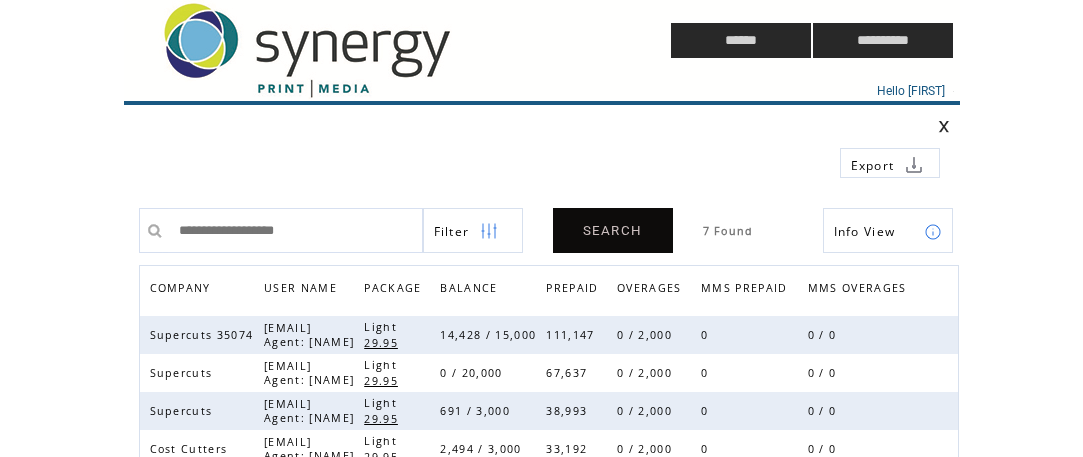 scroll, scrollTop: 0, scrollLeft: 0, axis: both 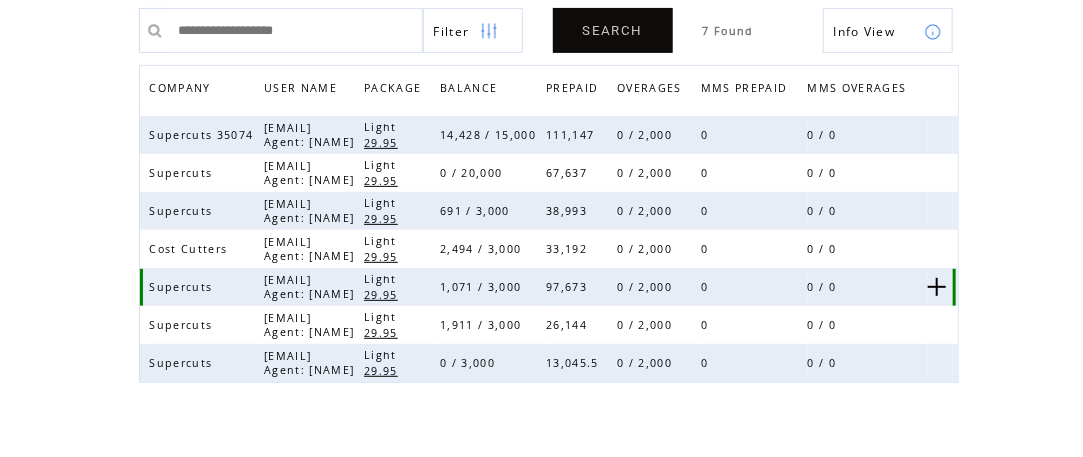 click at bounding box center [937, 287] 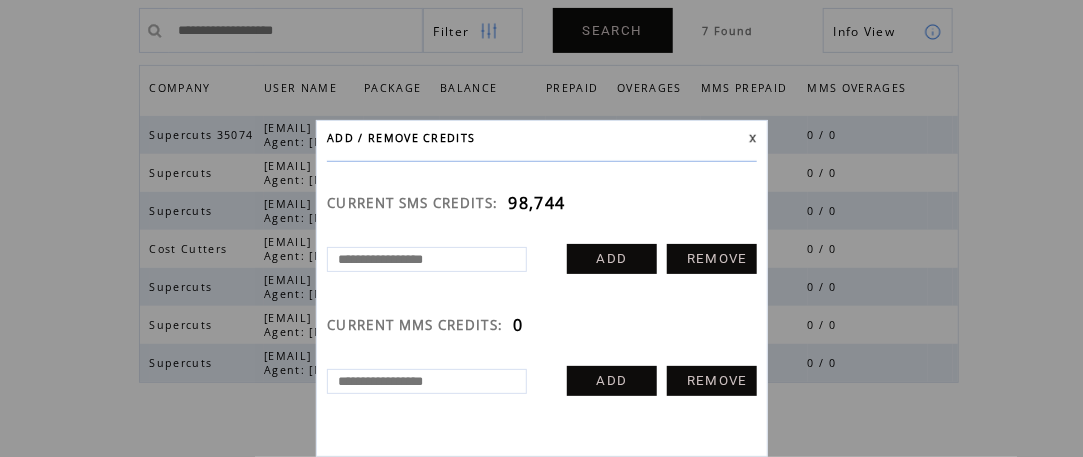 click at bounding box center [427, 259] 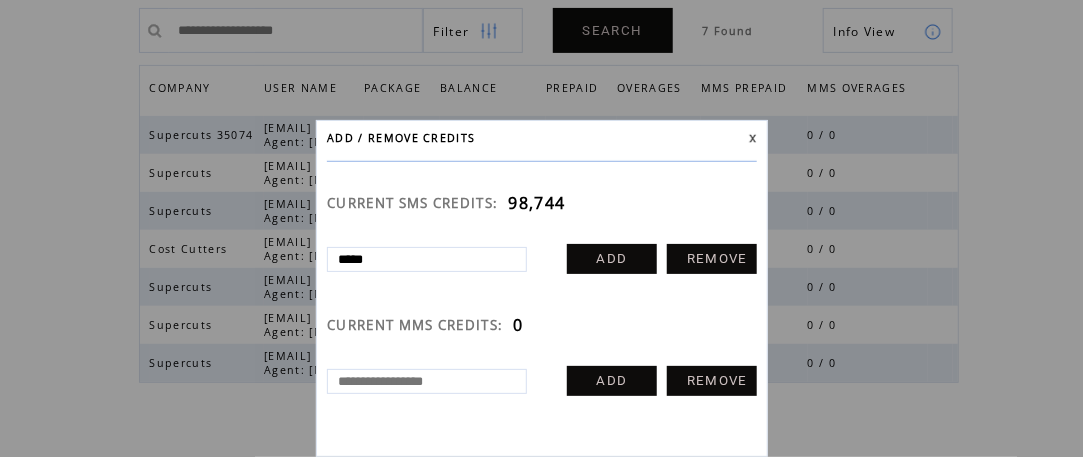 type on "*****" 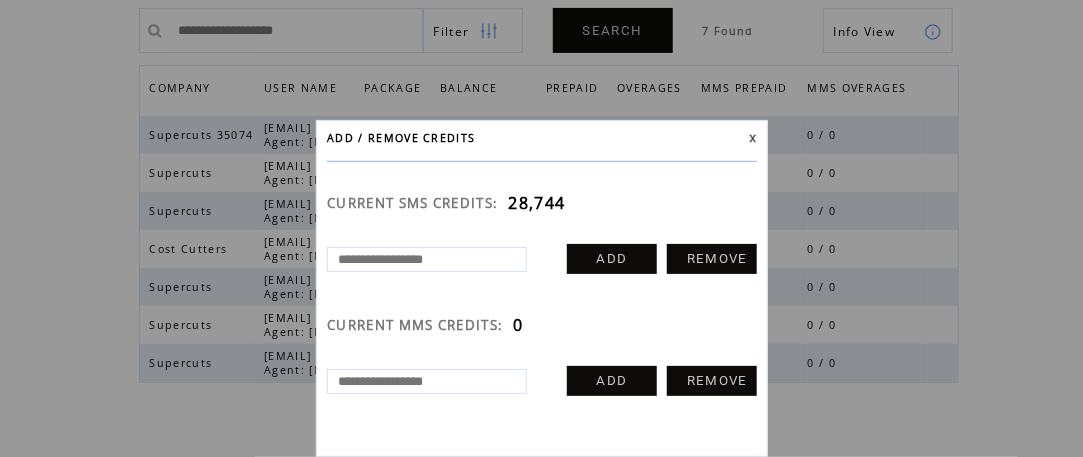 click at bounding box center [753, 138] 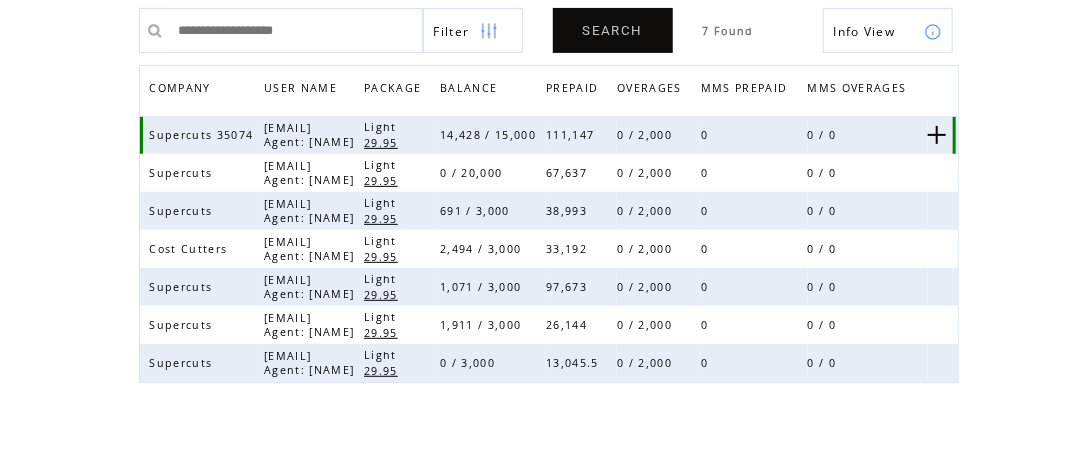 click at bounding box center (937, 135) 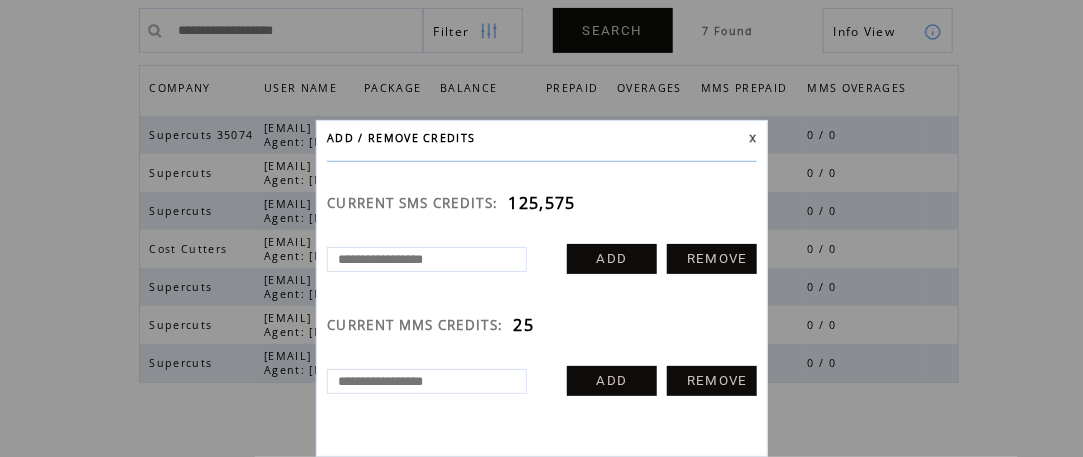 click at bounding box center [427, 259] 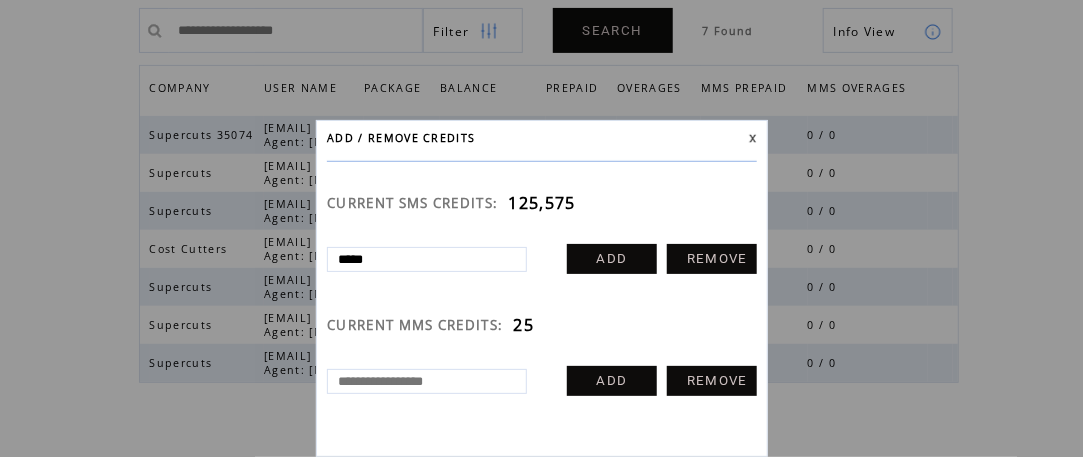 type on "*****" 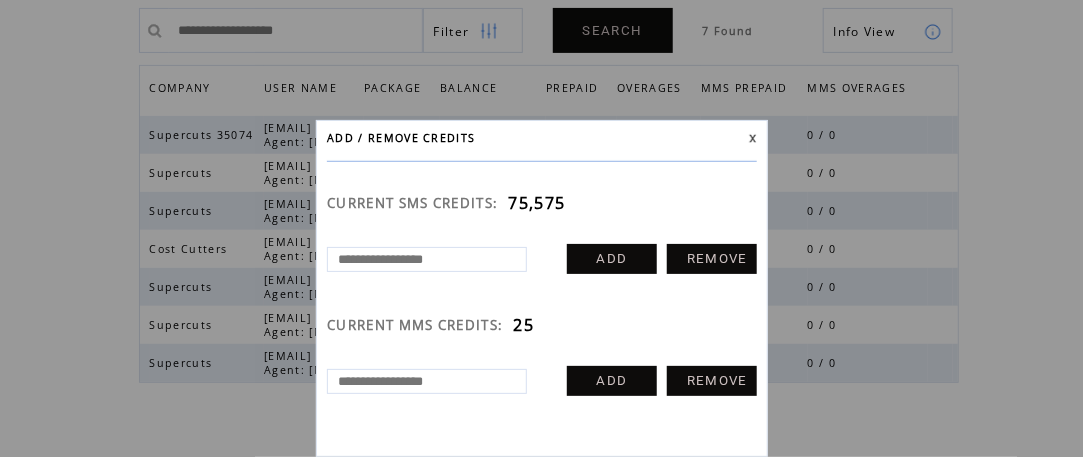 click at bounding box center (753, 138) 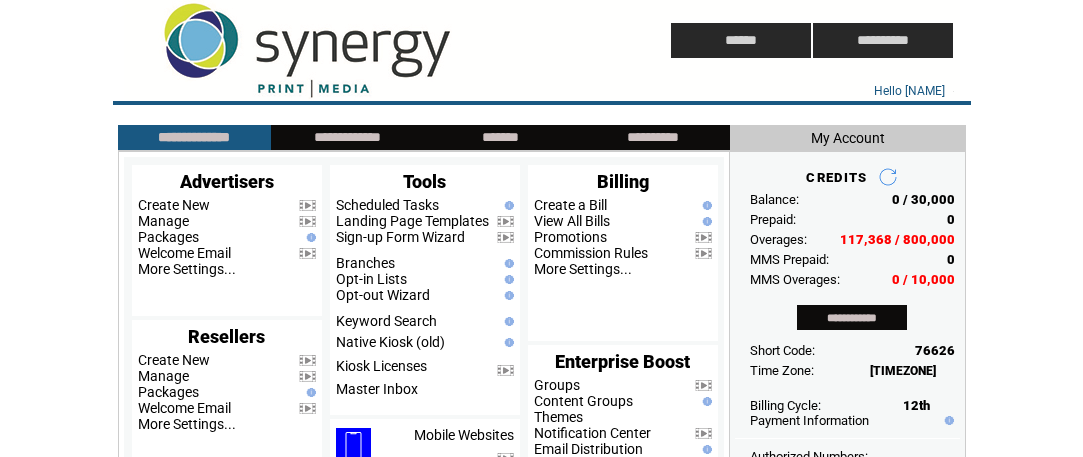 scroll, scrollTop: 0, scrollLeft: 0, axis: both 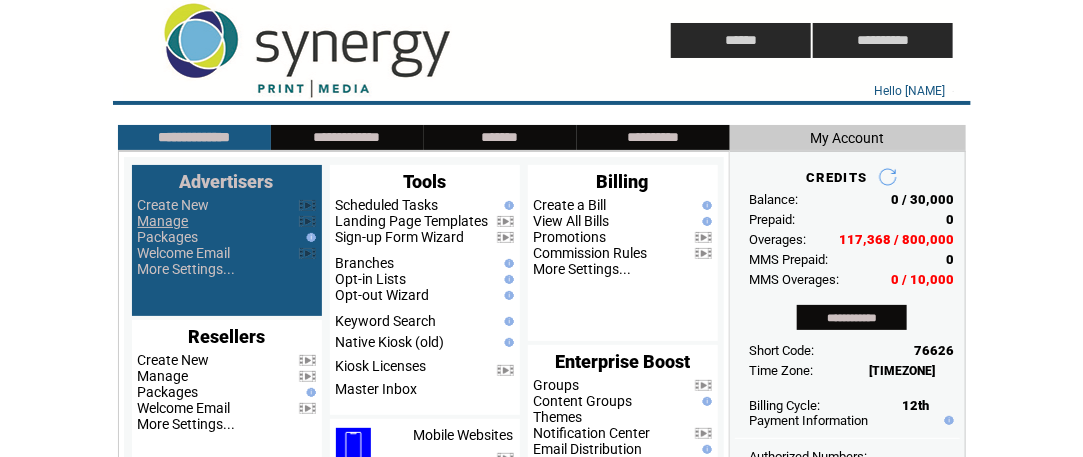 click on "Manage" at bounding box center [163, 221] 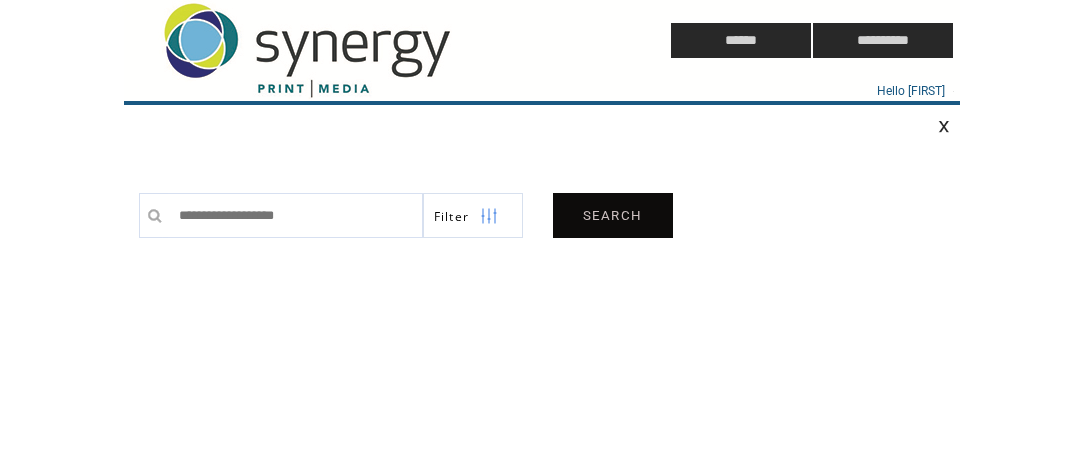 scroll, scrollTop: 0, scrollLeft: 0, axis: both 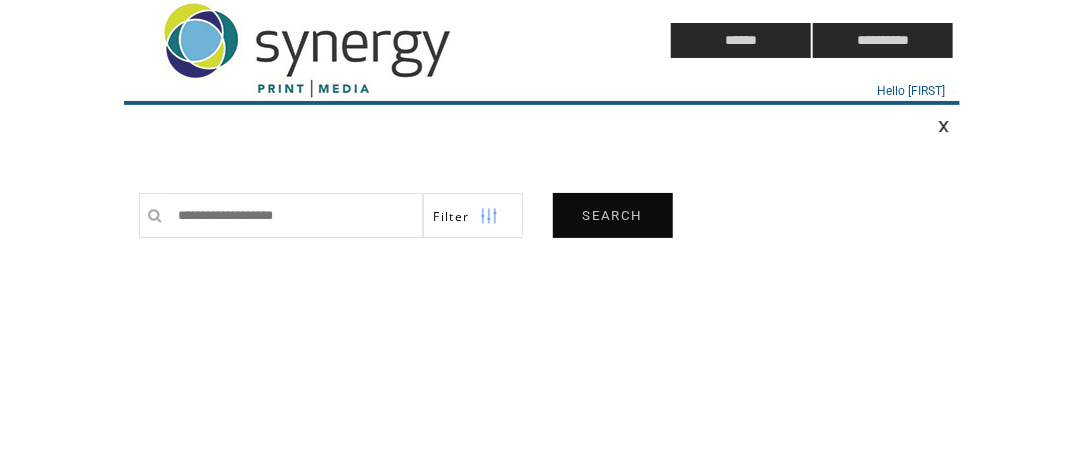 click on "SEARCH" at bounding box center (613, 215) 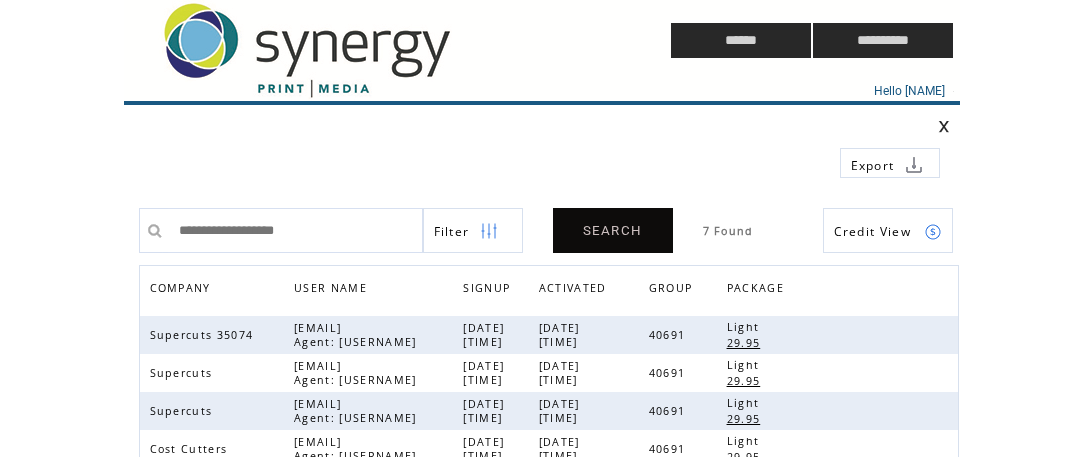 scroll, scrollTop: 0, scrollLeft: 0, axis: both 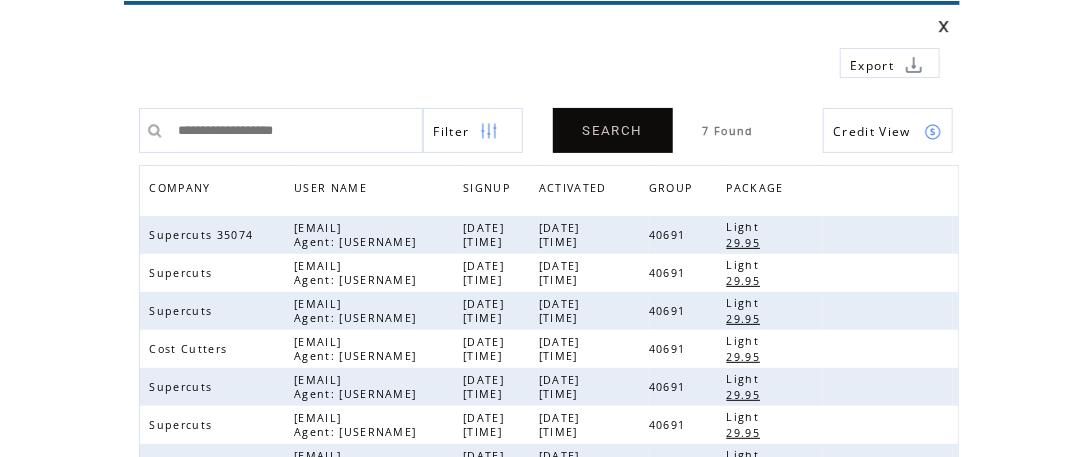 click on "Credit View" at bounding box center [873, 131] 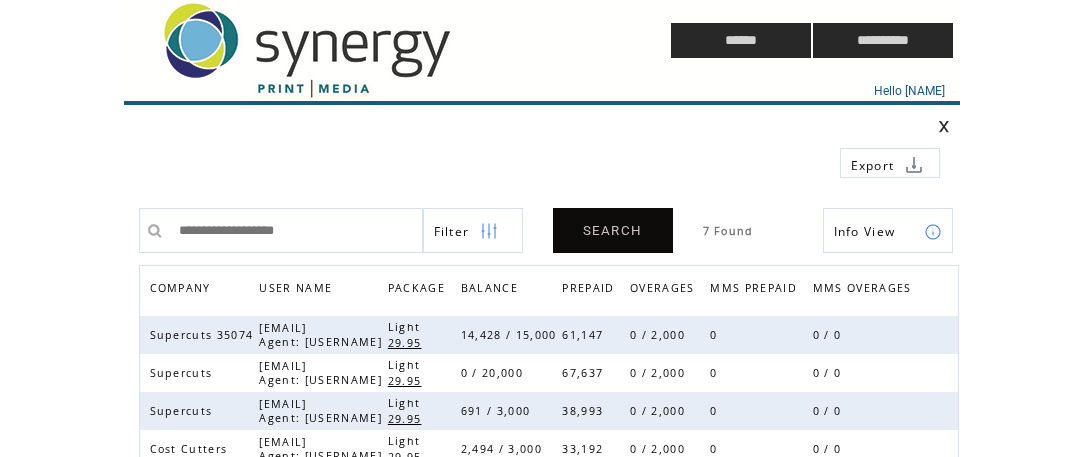 scroll, scrollTop: 0, scrollLeft: 0, axis: both 